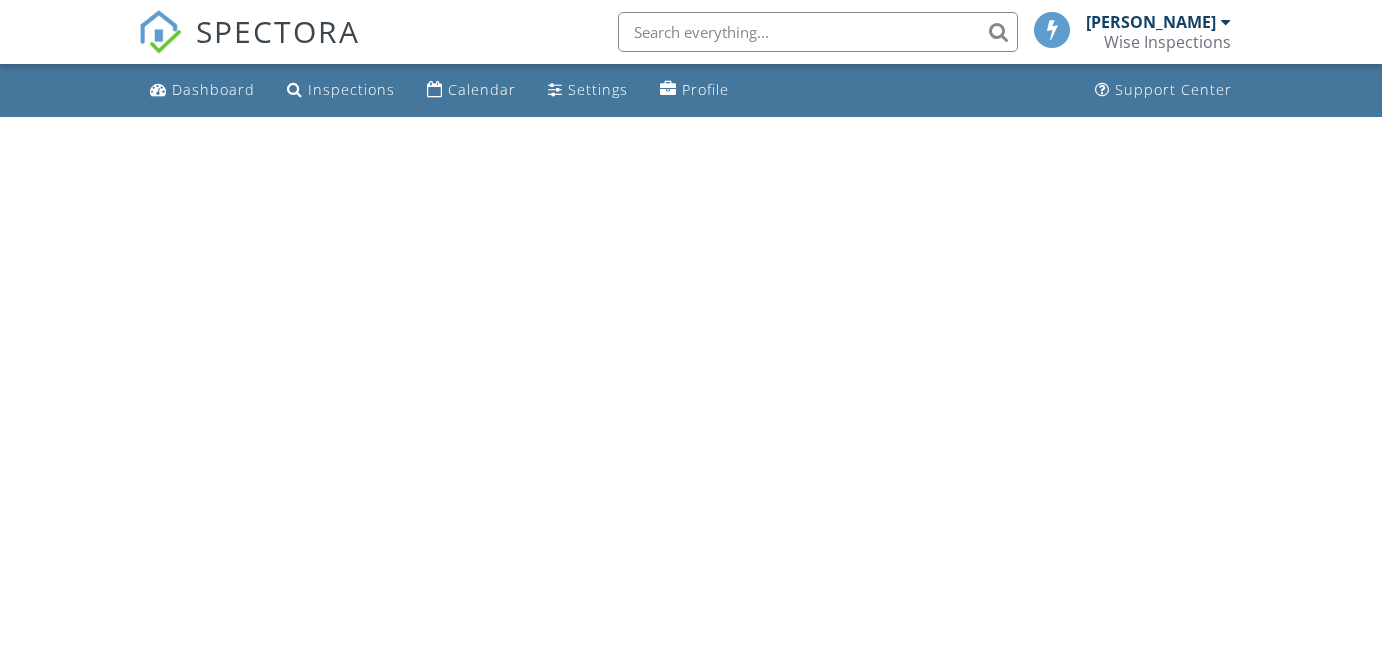 scroll, scrollTop: 0, scrollLeft: 0, axis: both 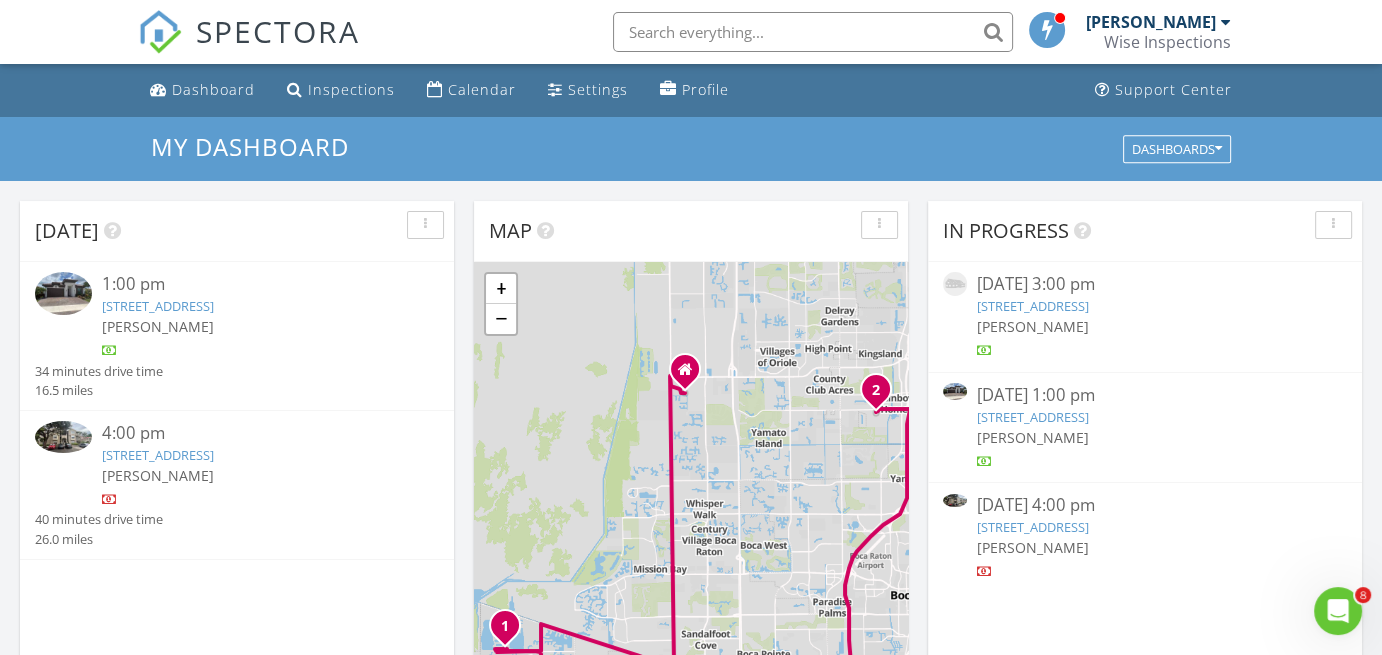 click on "11790 Waterway Cir, Parkland, FL 33076" at bounding box center [158, 306] 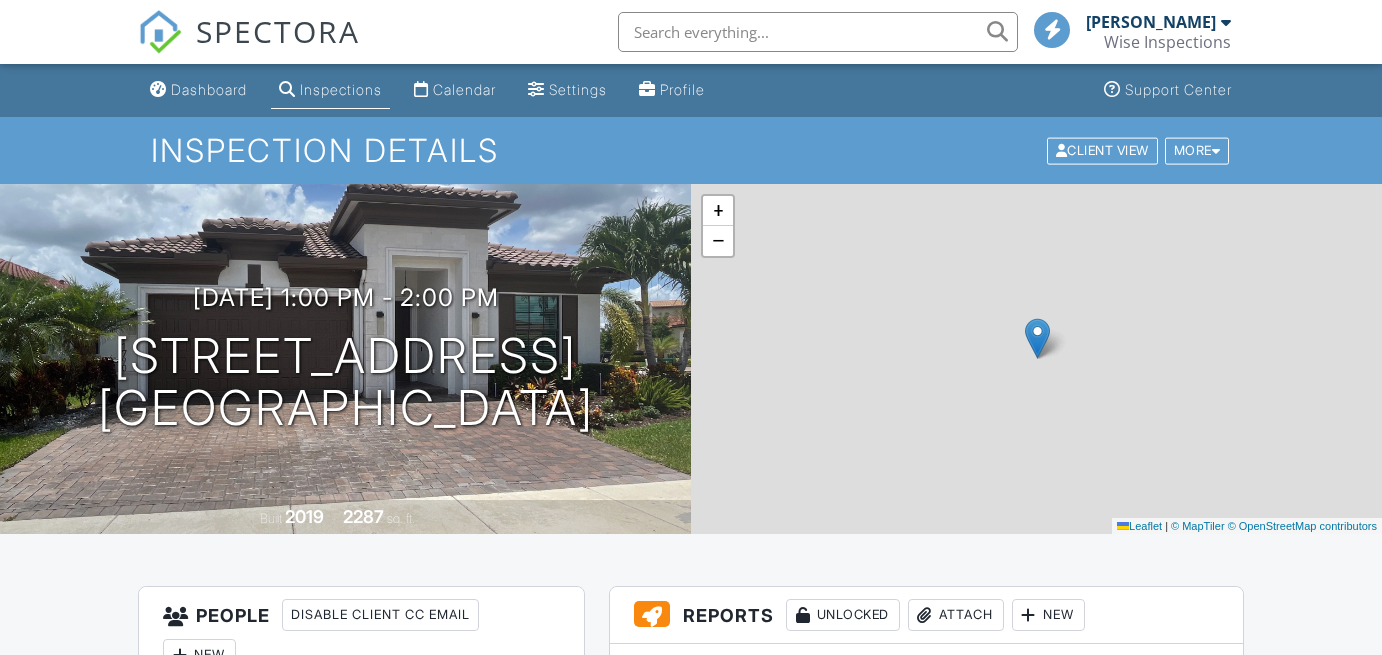 scroll, scrollTop: 0, scrollLeft: 0, axis: both 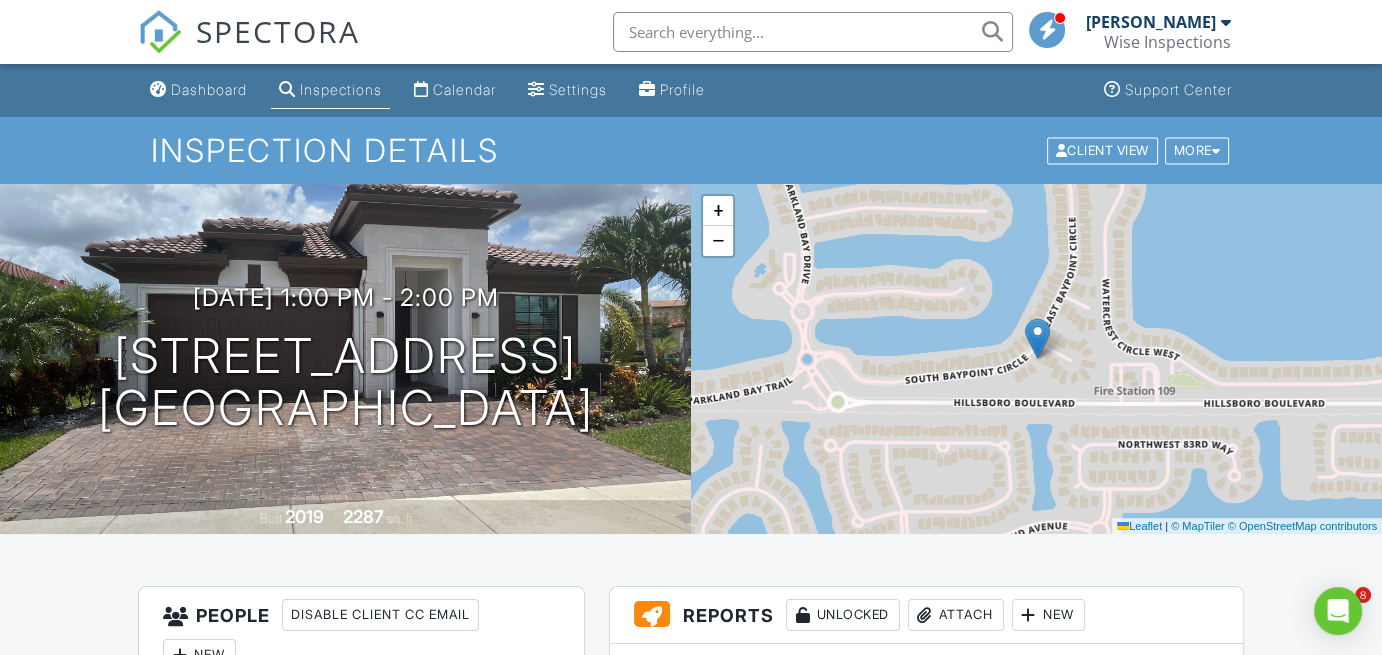 drag, startPoint x: 1389, startPoint y: 132, endPoint x: 1395, endPoint y: 113, distance: 19.924858 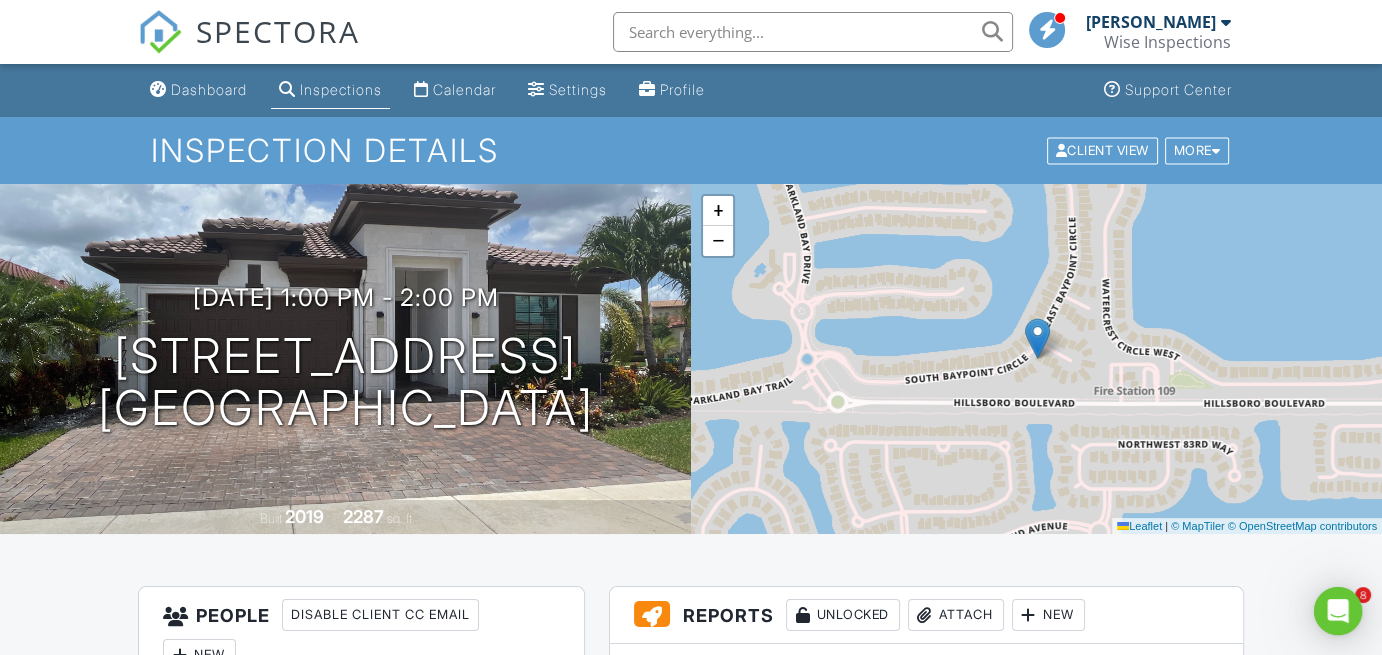 scroll, scrollTop: 0, scrollLeft: 0, axis: both 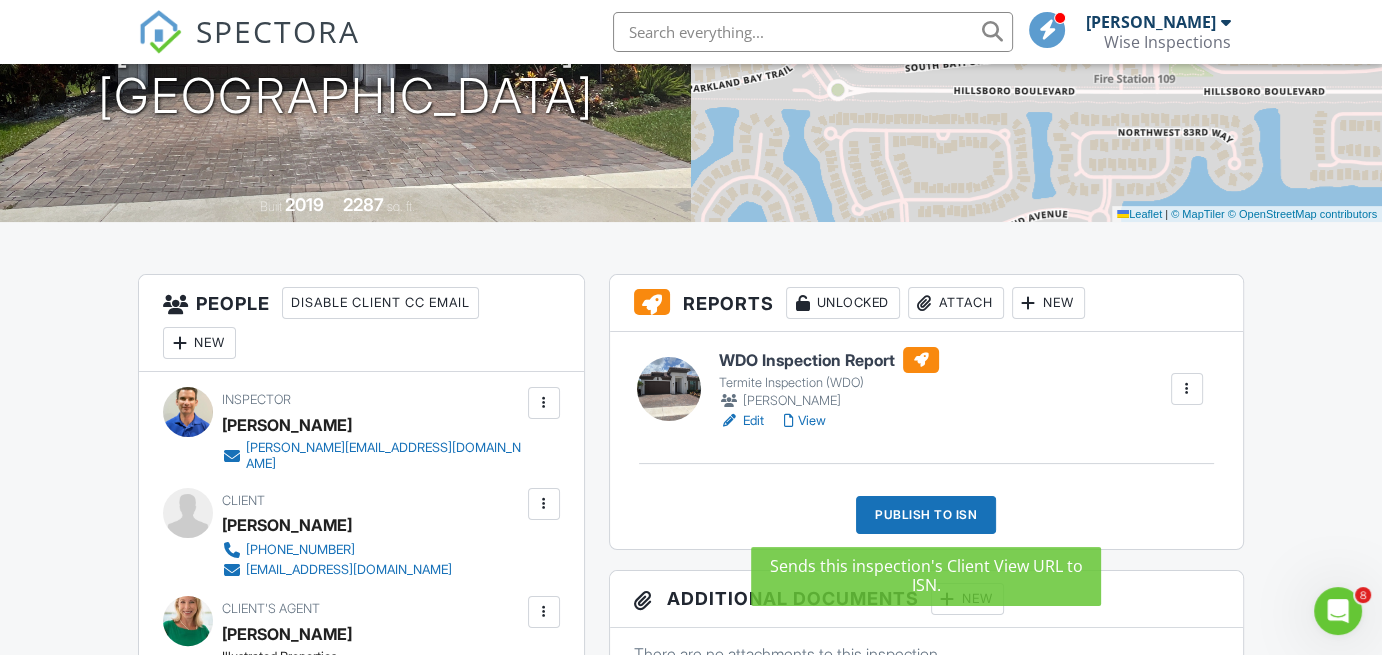 click on "Publish to ISN" at bounding box center (926, 515) 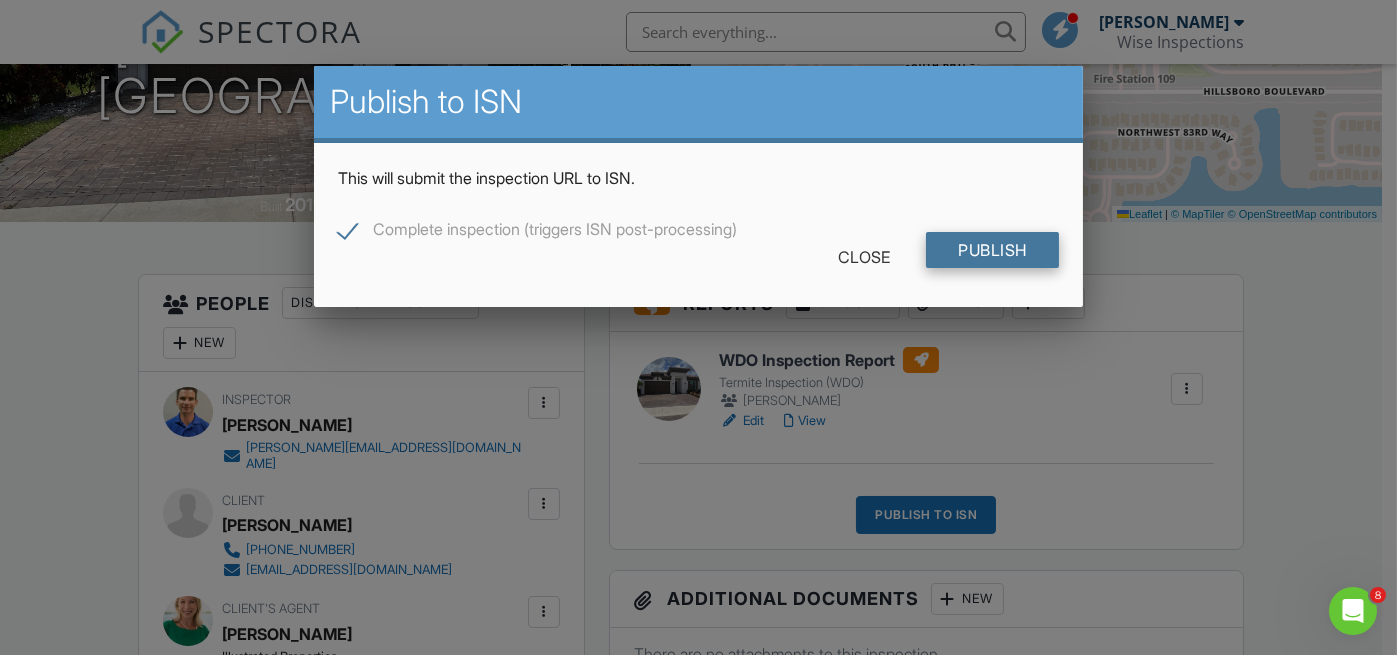 click on "Publish" at bounding box center [992, 250] 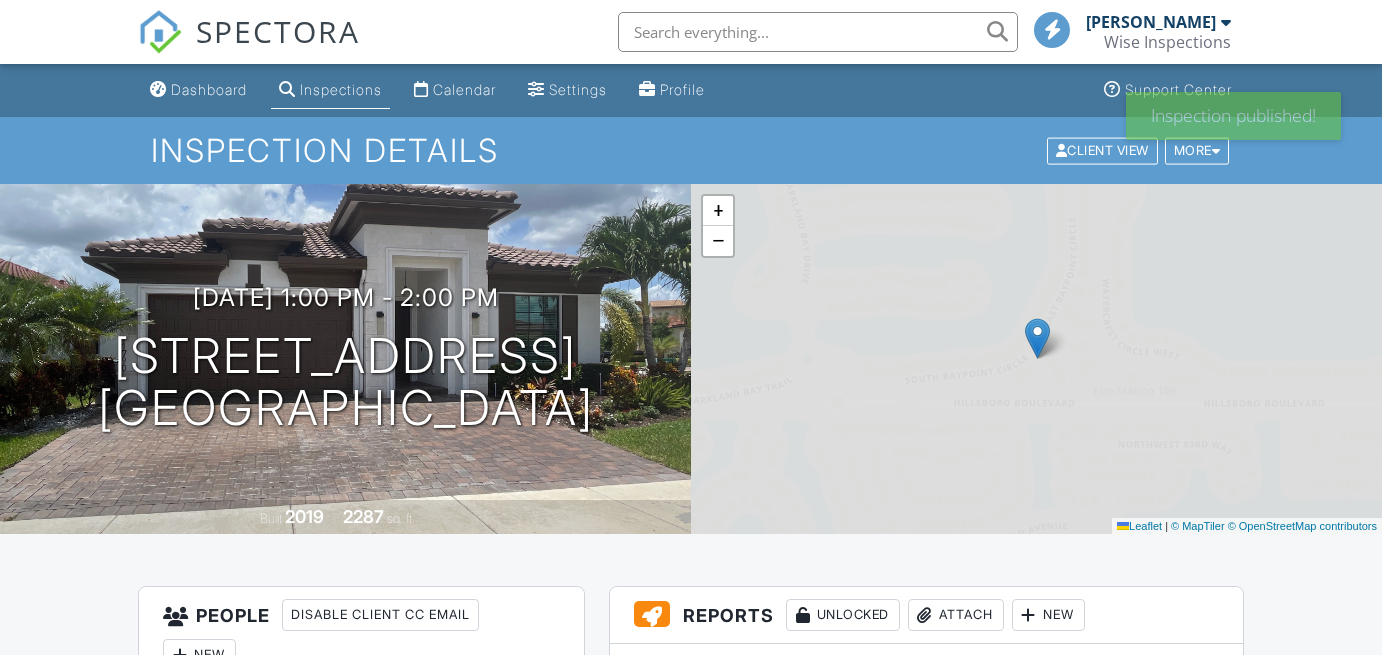 scroll, scrollTop: 0, scrollLeft: 0, axis: both 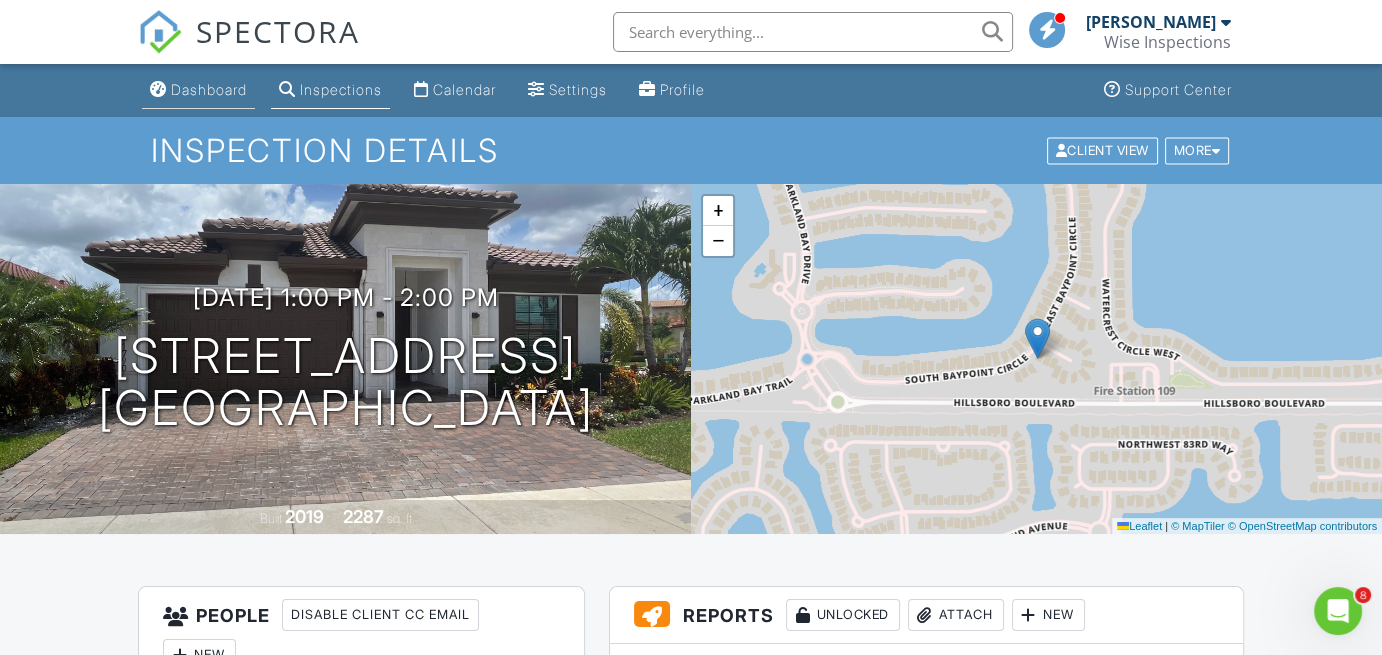 click on "Dashboard" at bounding box center [209, 89] 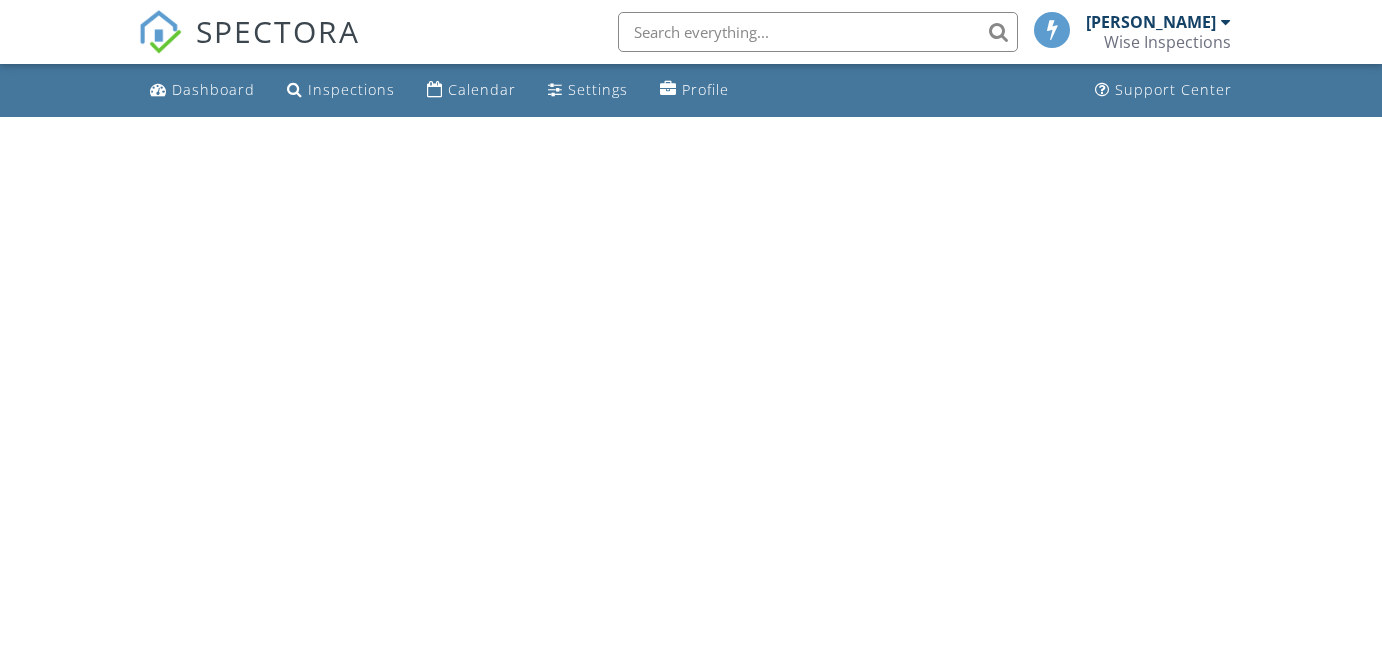scroll, scrollTop: 0, scrollLeft: 0, axis: both 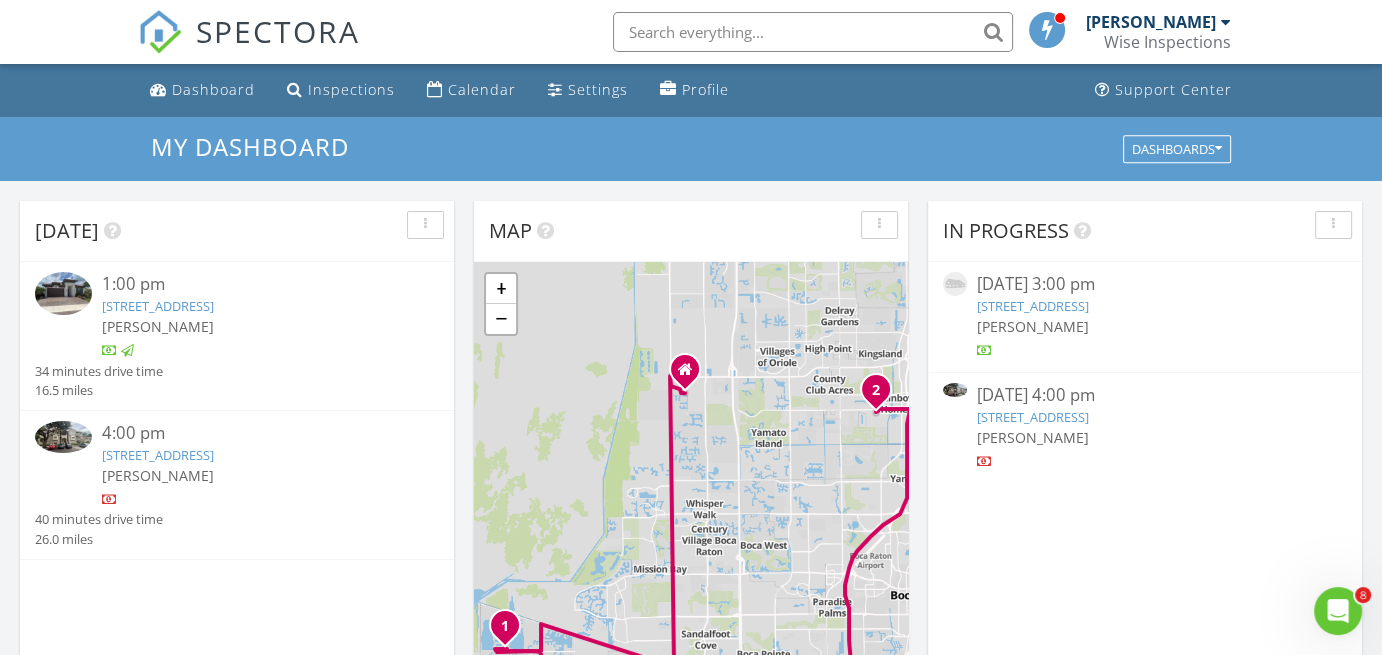click on "[STREET_ADDRESS]" at bounding box center [158, 455] 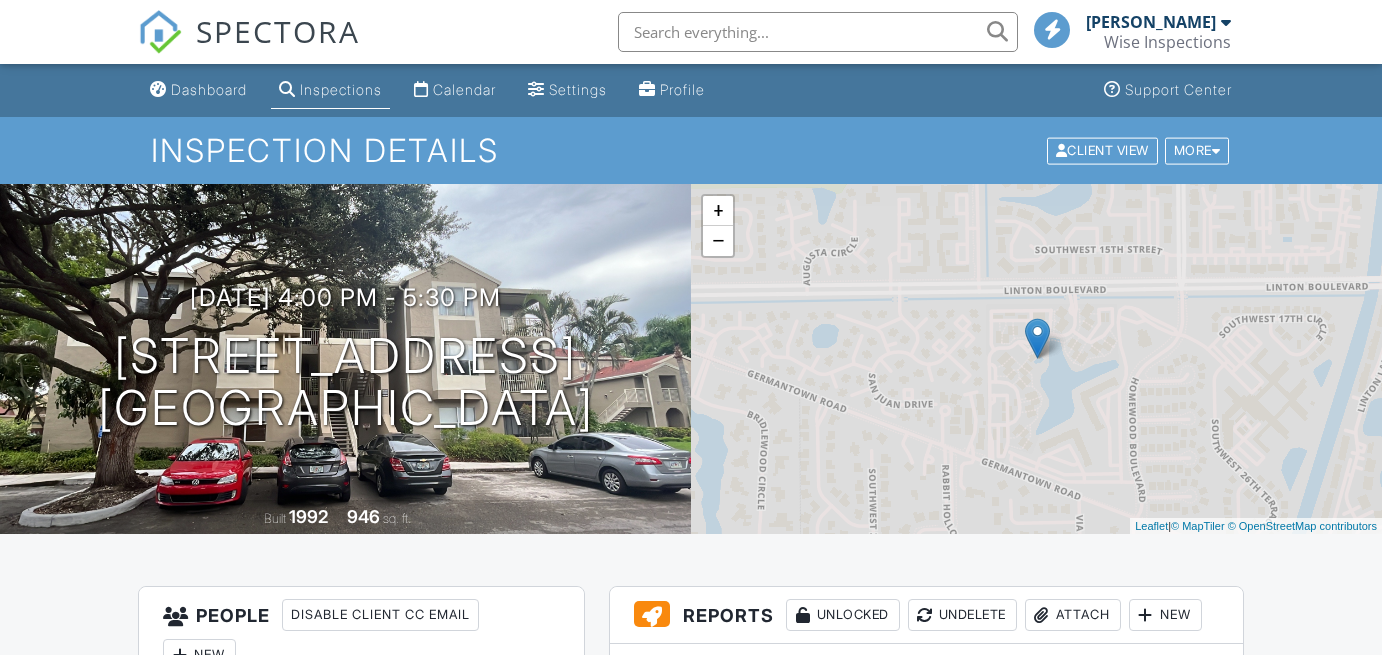 scroll, scrollTop: 0, scrollLeft: 0, axis: both 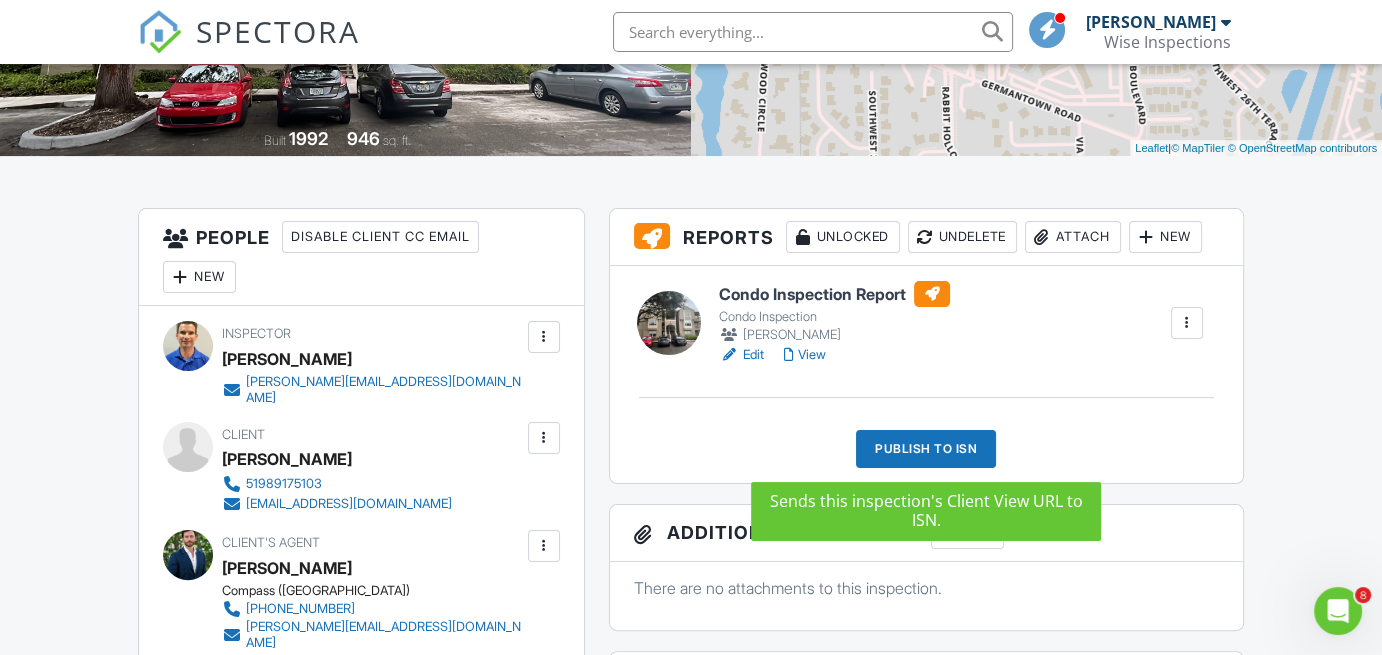 click on "Publish to ISN" at bounding box center (926, 449) 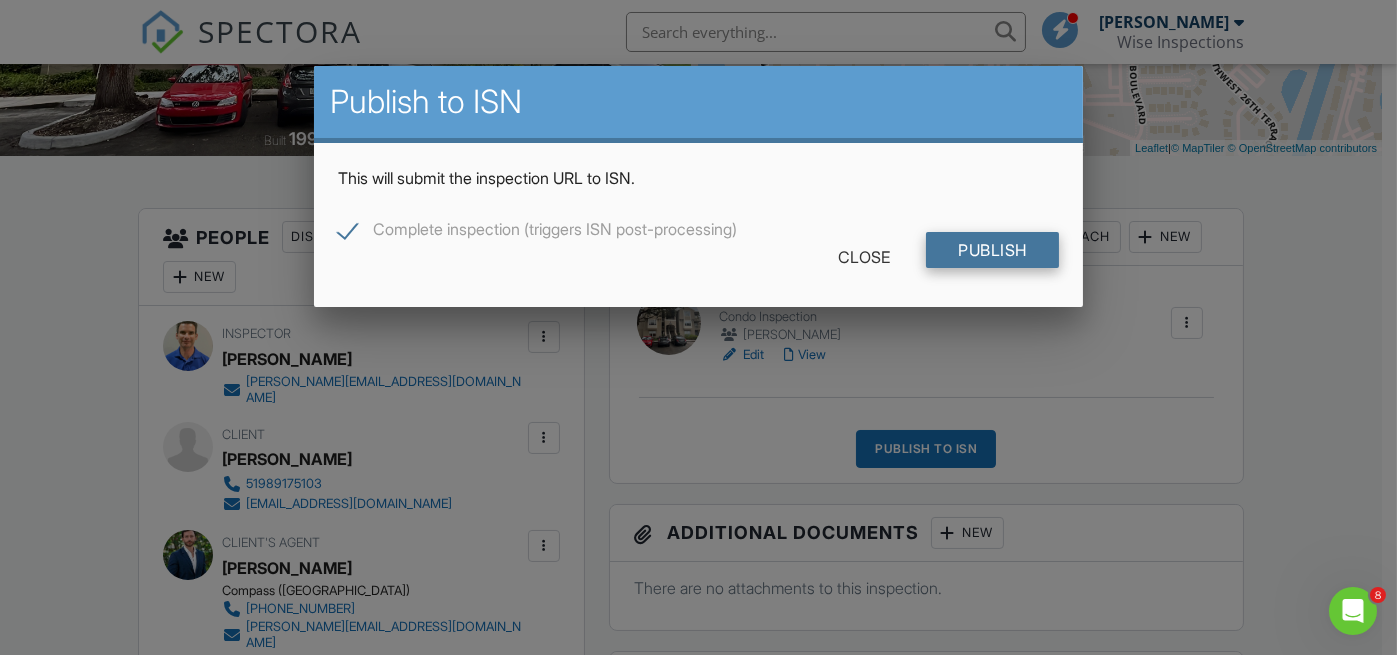 click on "Publish" at bounding box center [992, 250] 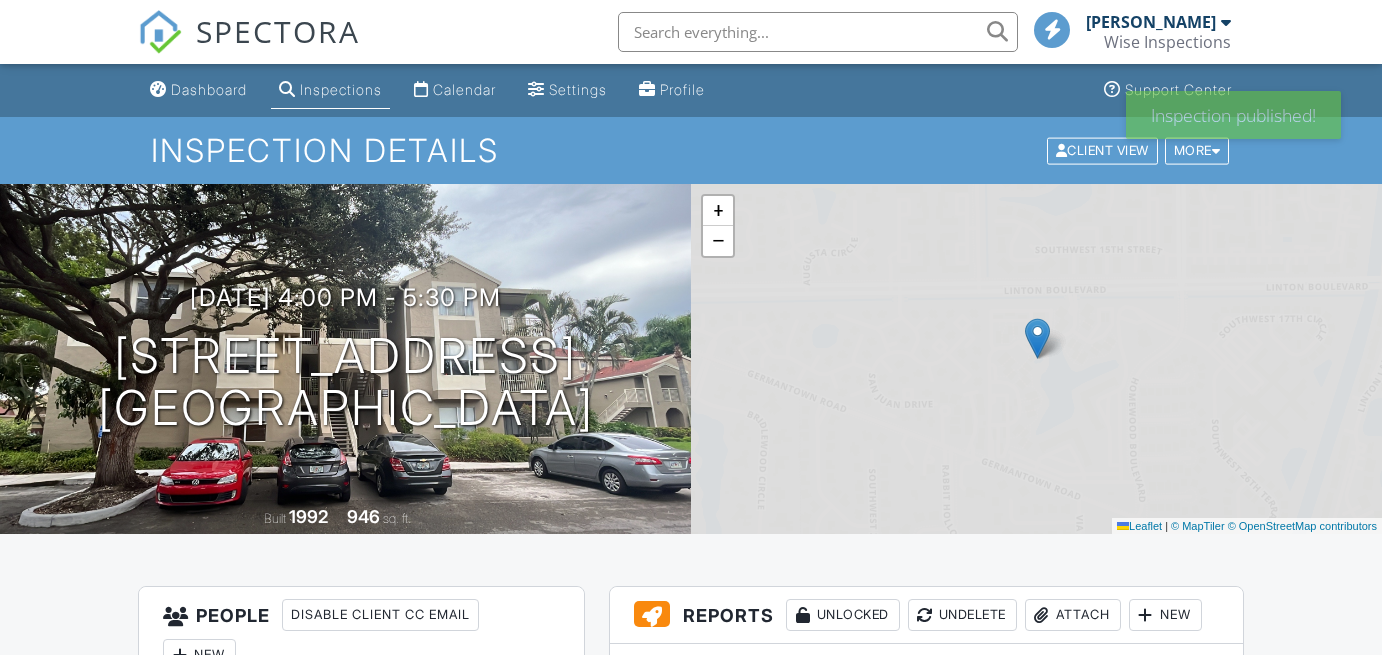 scroll, scrollTop: 0, scrollLeft: 0, axis: both 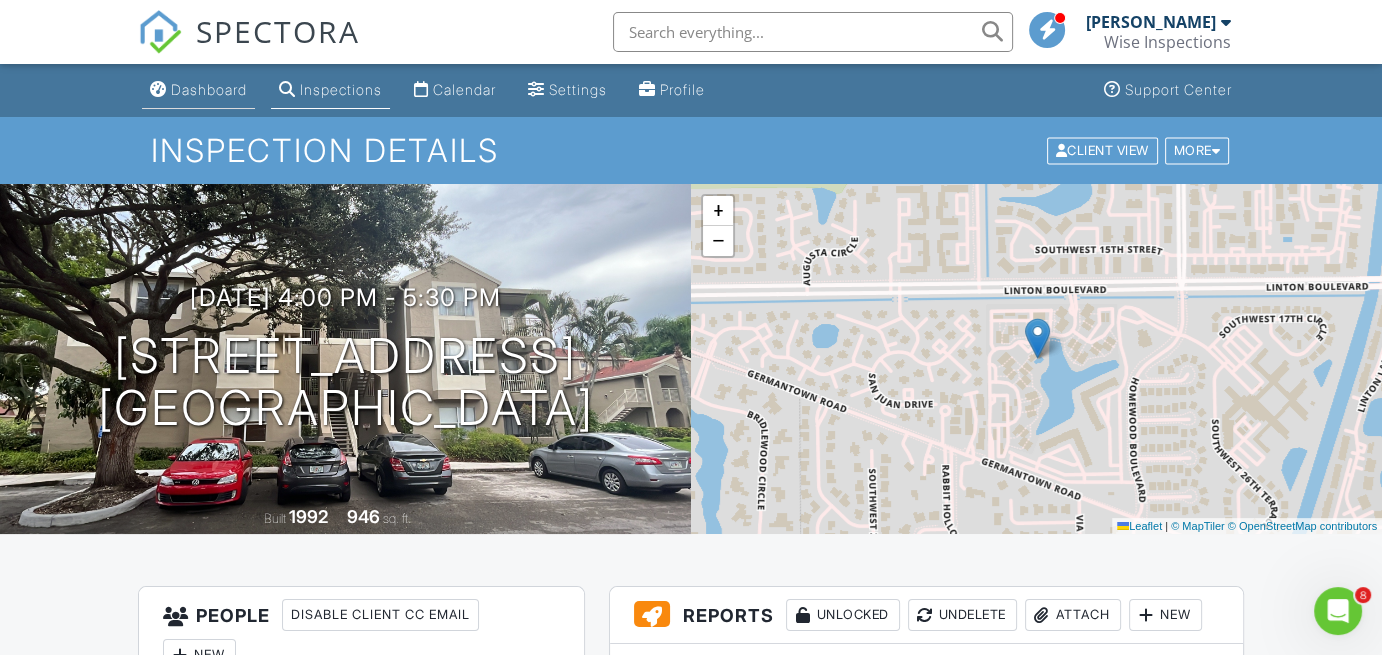 click at bounding box center (158, 89) 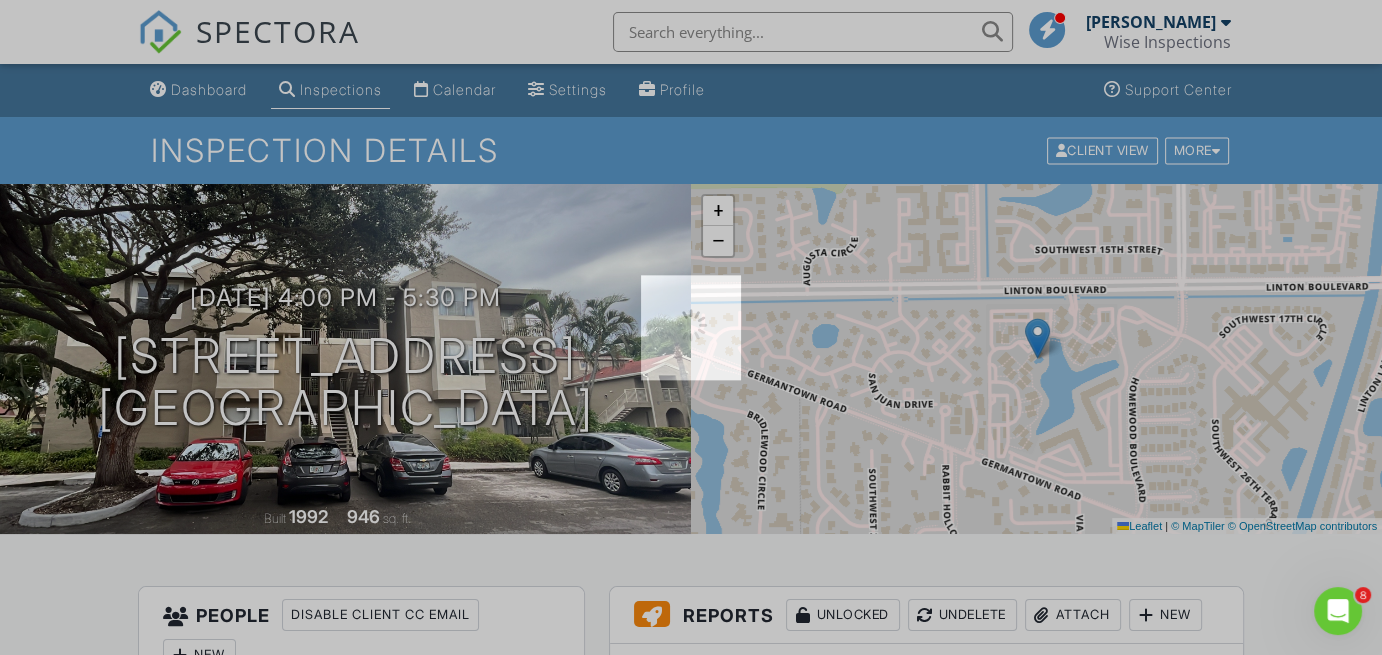 click at bounding box center (691, 327) 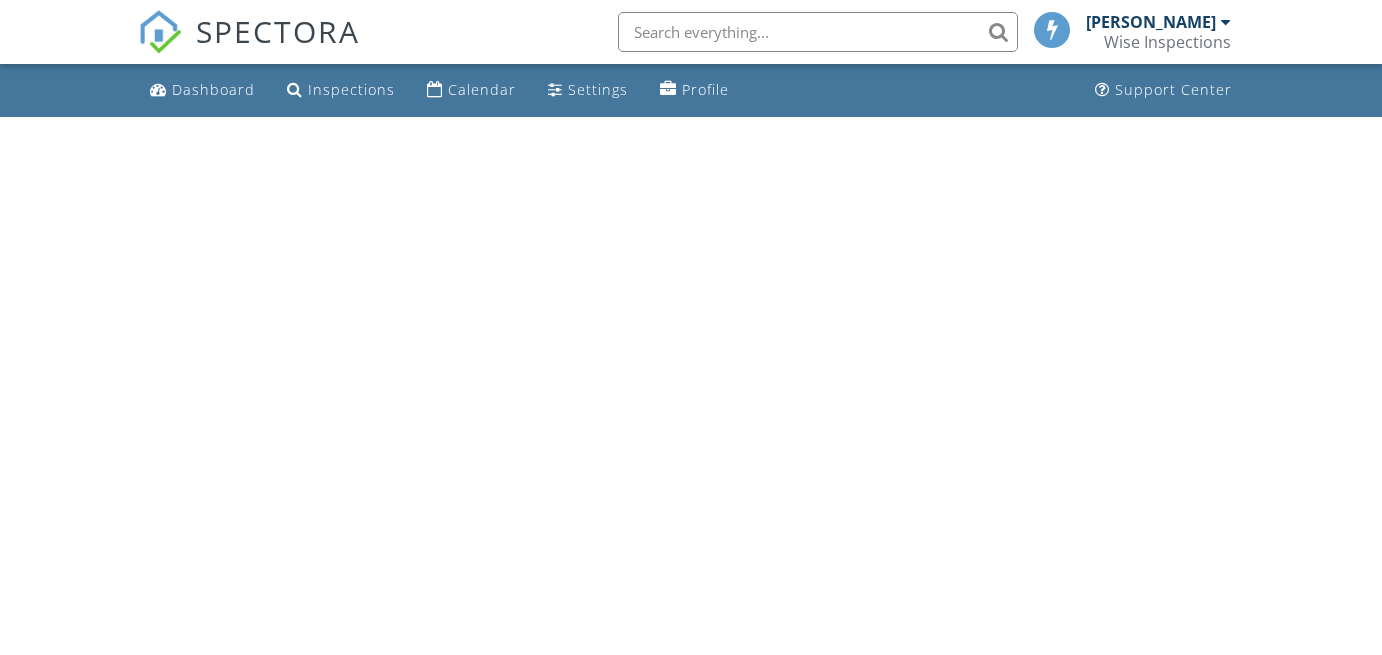 scroll, scrollTop: 0, scrollLeft: 0, axis: both 